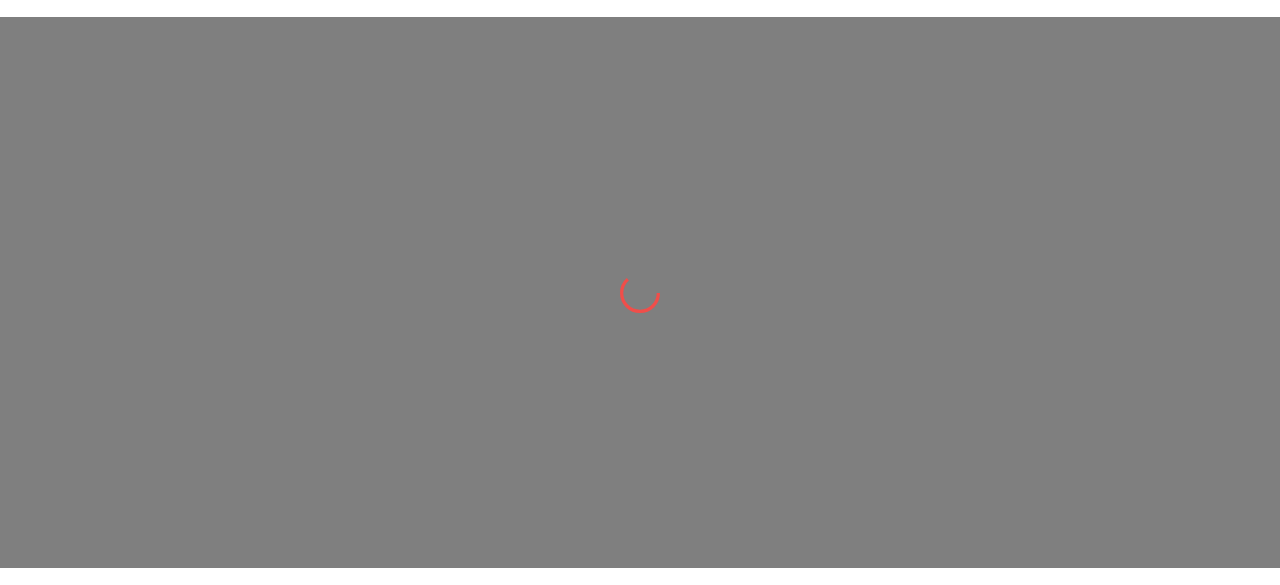 scroll, scrollTop: 0, scrollLeft: 0, axis: both 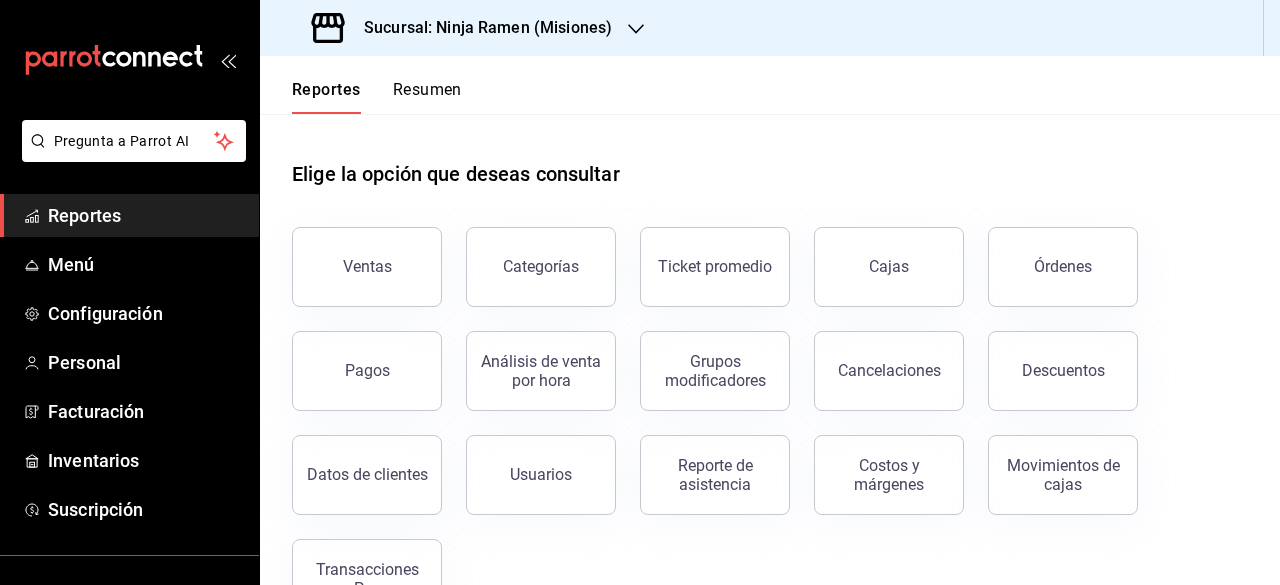 click 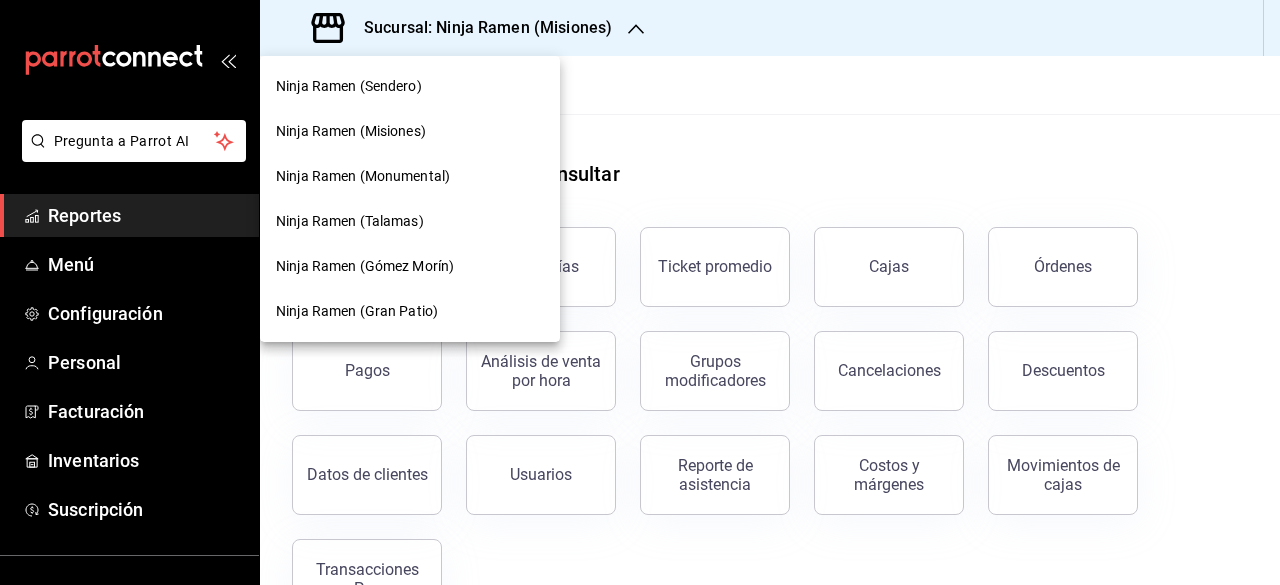 click on "Ninja Ramen (Monumental)" at bounding box center (363, 176) 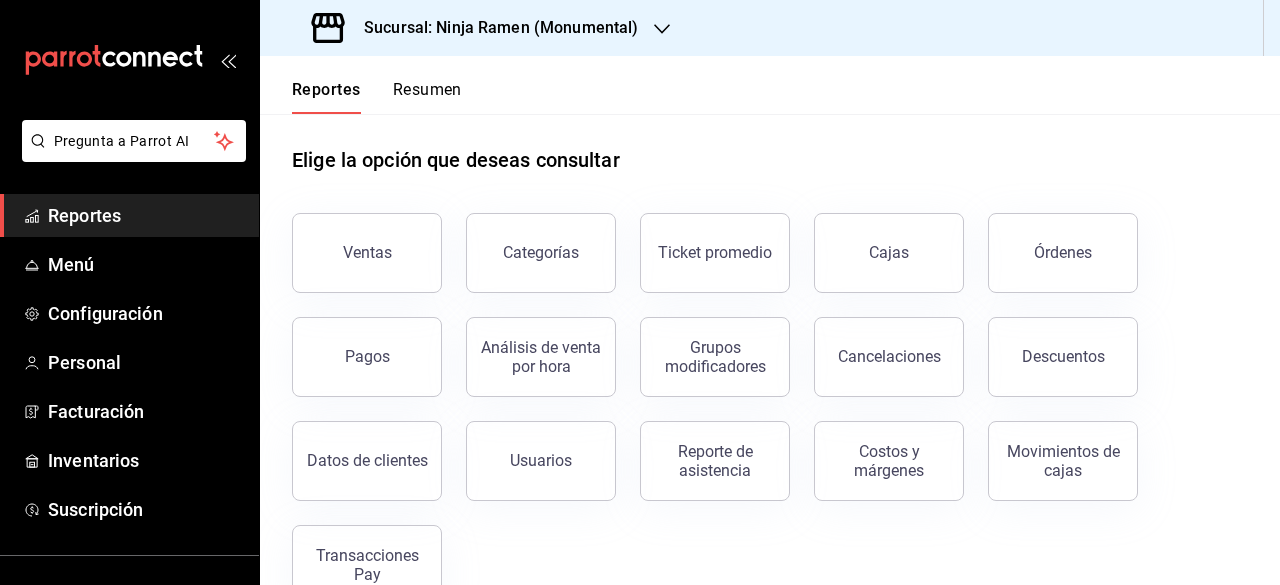 scroll, scrollTop: 0, scrollLeft: 0, axis: both 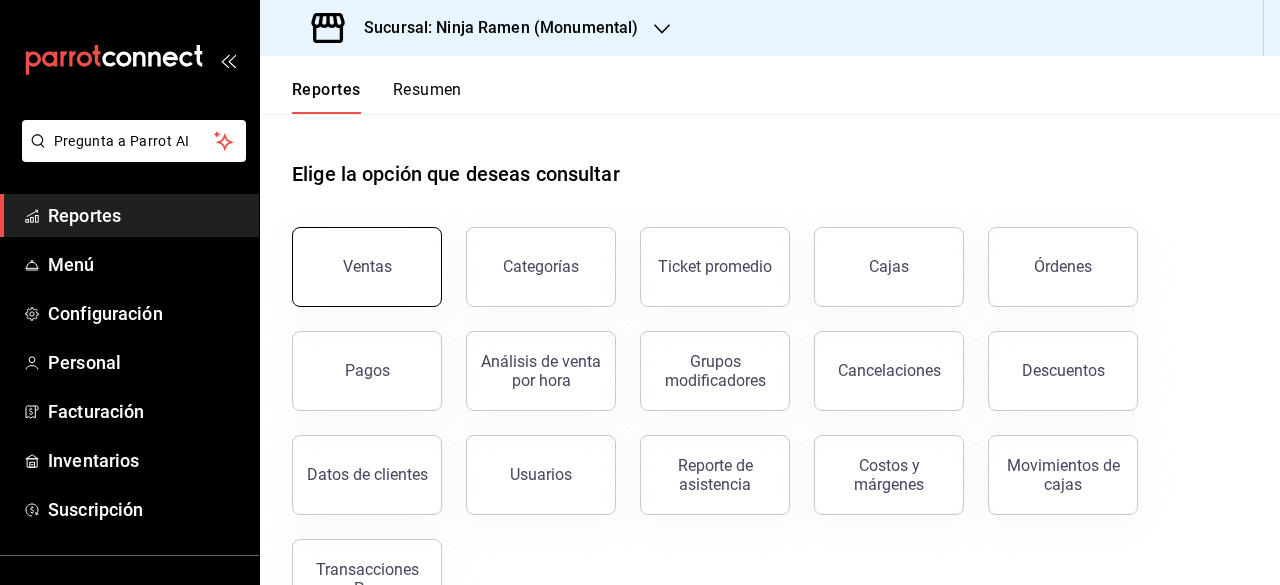 click on "Ventas" at bounding box center (367, 267) 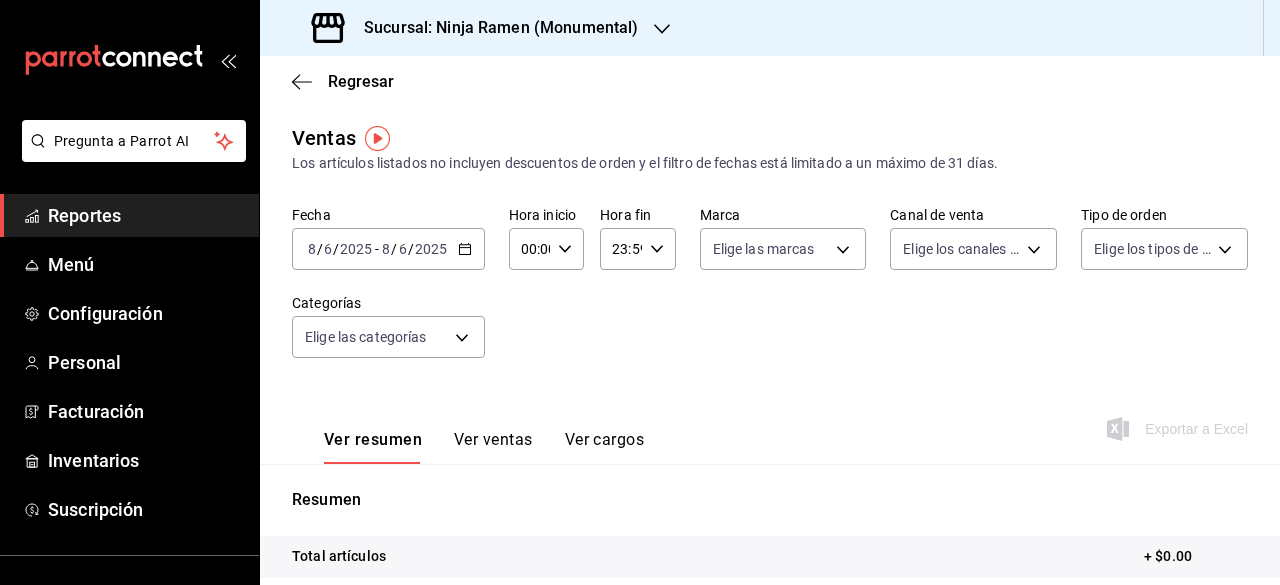 click 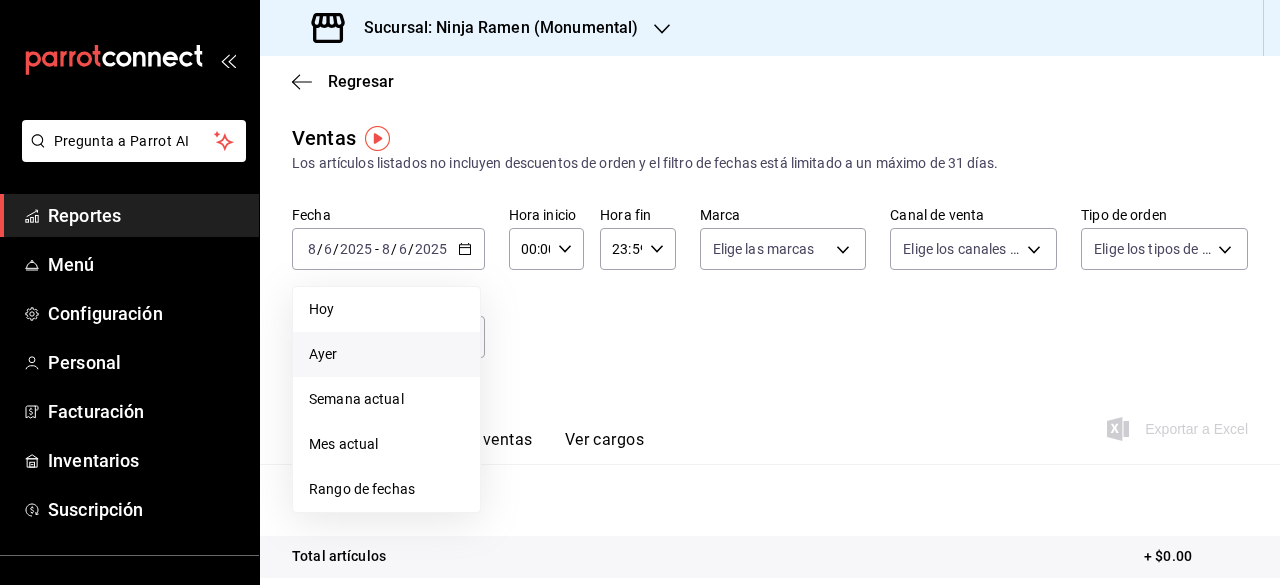 click on "Ayer" at bounding box center [386, 354] 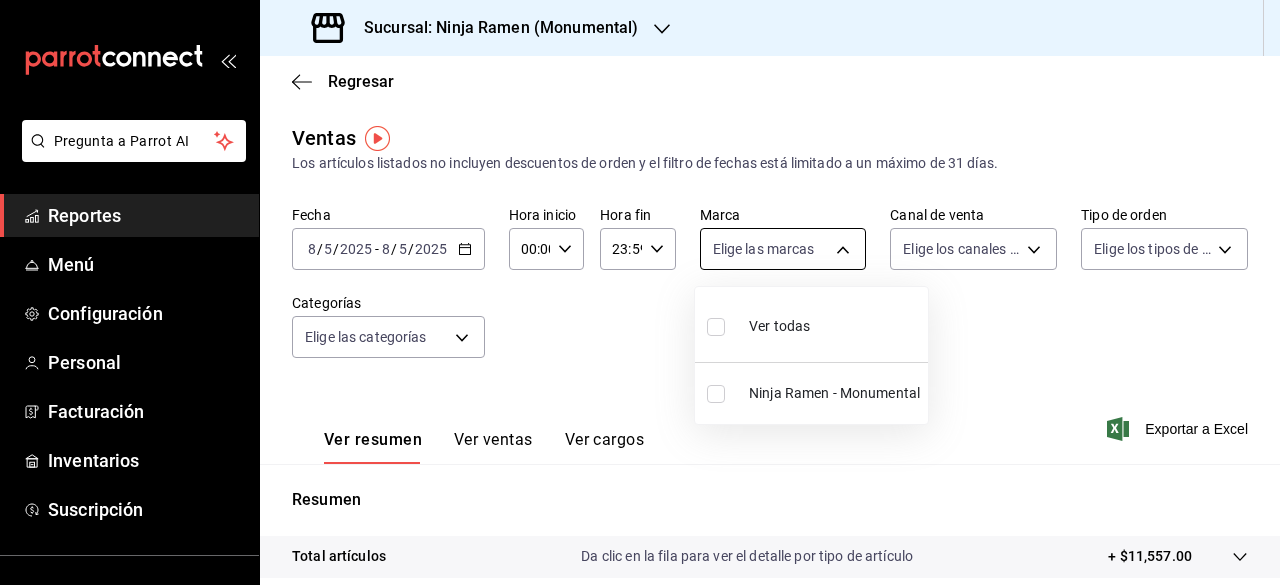 click on "Pregunta a Parrot AI Reportes   Menú   Configuración   Personal   Facturación   Inventarios   Suscripción   Ayuda Recomienda Parrot   [FIRST] [MIDDLE] [LAST] [LAST]   Sugerir nueva función   Sucursal: Ninja Ramen (Monumental) Regresar Ventas Los artículos listados no incluyen descuentos de orden y el filtro de fechas está limitado a un máximo de 31 días. Fecha [DATE] [DATE] - [DATE] [DATE] Hora inicio [TIME] Hora inicio Hora fin [TIME] Hora fin Marca Elige las marcas Canal de venta Elige los canales de venta Tipo de orden Elige los tipos de orden Categorías Elige las categorías Ver resumen Ver ventas Ver cargos Exportar a Excel Resumen Total artículos Da clic en la fila para ver el detalle por tipo de artículo + $11,557.00 Cargos por servicio + $0.00 Venta bruta = $11,557.00 Descuentos totales - $18.00 Certificados de regalo - $0.00 Venta total = $11,539.00 Impuestos - $1,591.59 Venta neta = $9,947.41 GANA 1 MES GRATIS EN TU SUSCRIPCIÓN AQUÍ Ver video tutorial Ir a video" at bounding box center [640, 292] 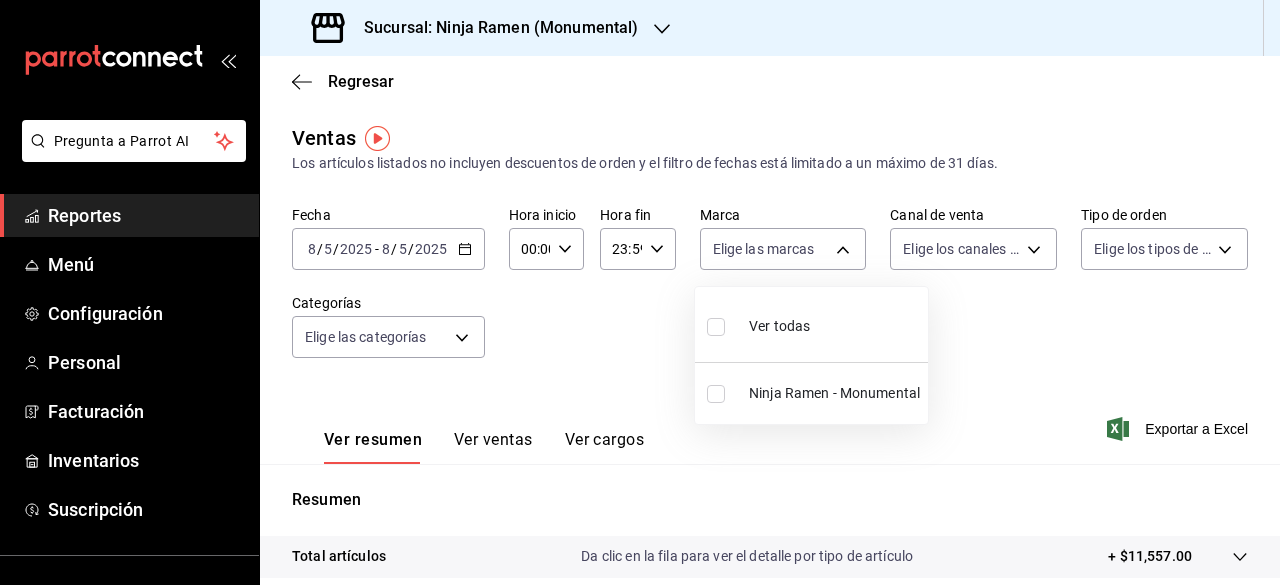 click at bounding box center [716, 394] 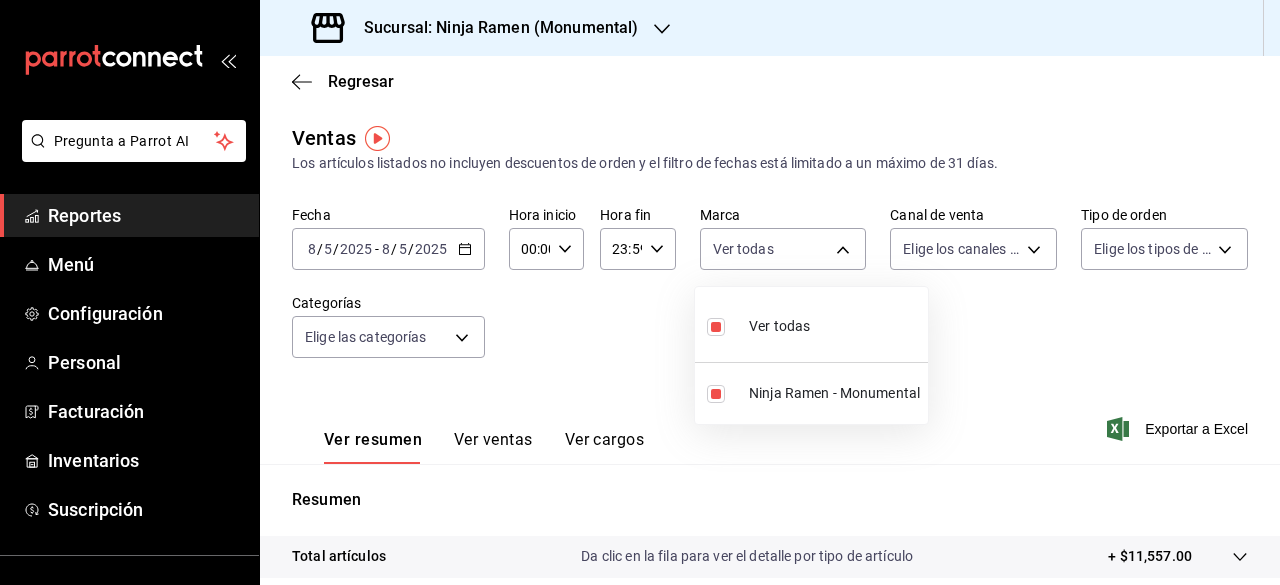 click at bounding box center (640, 292) 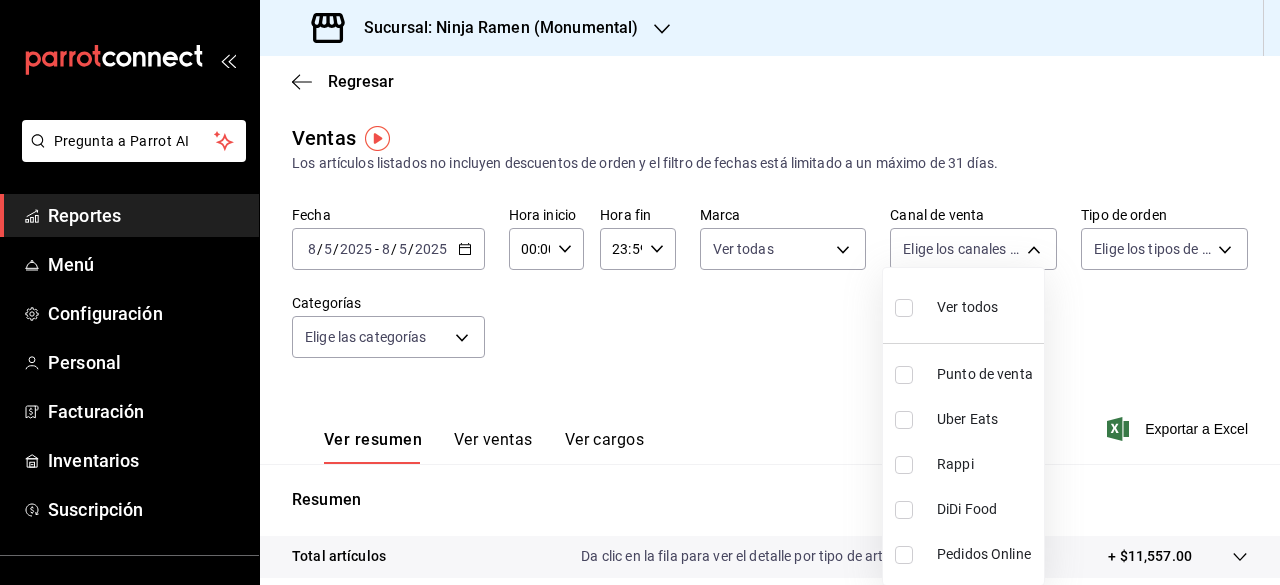 click on "Pregunta a Parrot AI Reportes   Menú   Configuración   Personal   Facturación   Inventarios   Suscripción   Ayuda Recomienda Parrot   [FIRST] [MIDDLE] [LAST] [LAST]   Sugerir nueva función   Sucursal: Ninja Ramen (Monumental) Regresar Ventas Los artículos listados no incluyen descuentos de orden y el filtro de fechas está limitado a un máximo de 31 días. Fecha [DATE] [DATE] - [DATE] [DATE] Hora inicio [TIME] Hora inicio Hora fin [TIME] Hora fin Marca Ver todas [UUID] Canal de venta Elige los canales de venta Tipo de orden Elige los tipos de orden Categorías Elige las categorías Ver resumen Ver ventas Ver cargos Exportar a Excel Resumen Total artículos Da clic en la fila para ver el detalle por tipo de artículo + $11,557.00 Cargos por servicio + $0.00 Venta bruta = $11,557.00 Descuentos totales - $18.00 Certificados de regalo - $0.00 Venta total = $11,539.00 Impuestos - $1,591.59 Venta neta = $9,947.41 GANA 1 MES GRATIS EN TU SUSCRIPCIÓN AQUÍ" at bounding box center [640, 292] 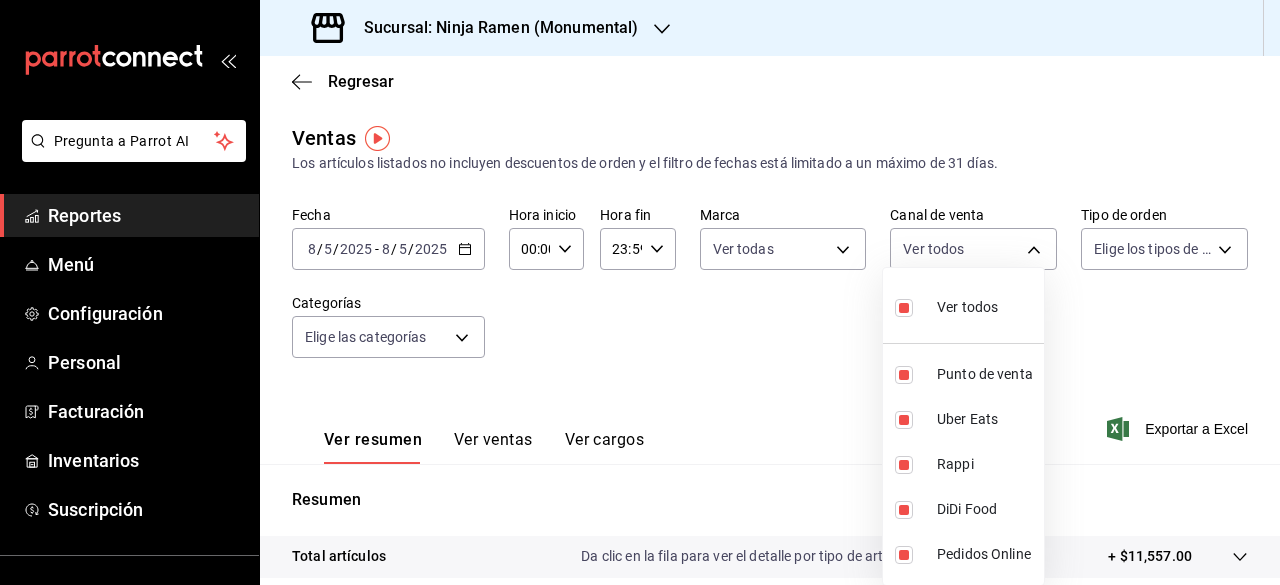 click at bounding box center (640, 292) 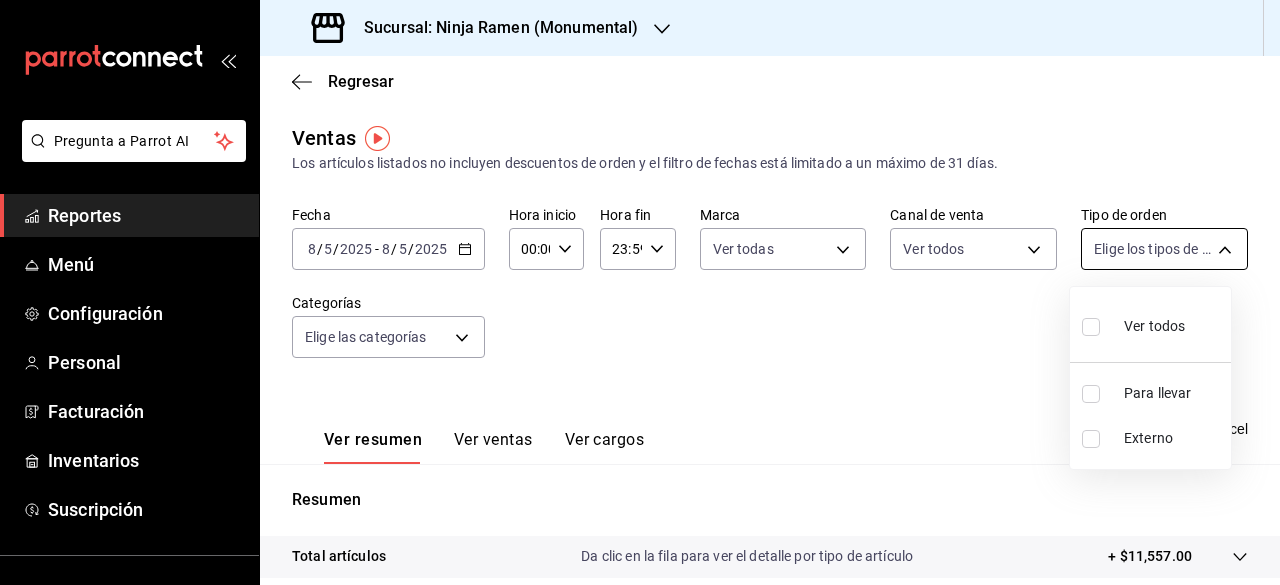 click on "Pregunta a Parrot AI Reportes   Menú   Configuración   Personal   Facturación   Inventarios   Suscripción   Ayuda Recomienda Parrot   [FIRST] [MIDDLE] [LAST] [LAST]   Sugerir nueva función   Sucursal: Ninja Ramen (Monumental) Regresar Ventas Los artículos listados no incluyen descuentos de orden y el filtro de fechas está limitado a un máximo de 31 días. Fecha [DATE] [DATE] - [DATE] [DATE] Hora inicio [TIME] Hora inicio Hora fin [TIME] Hora fin Marca Ver todas [UUID] Canal de venta Elige los canales de venta Tipo de orden Elige los tipos de orden Categorías Elige las categorías Ver resumen Ver ventas Ver cargos Exportar a Excel Resumen Total artículos Da clic en la fila para ver el detalle por tipo de artículo + $11,557.00 Cargos por servicio + $0.00 Venta bruta = $11,557.00 Descuentos totales - $18.00 Certificados de regalo - $0.00 Venta total = $11,539.00 Impuestos - $1,591.59 Venta neta = $9,947.41 Ver video tutorial" at bounding box center [640, 292] 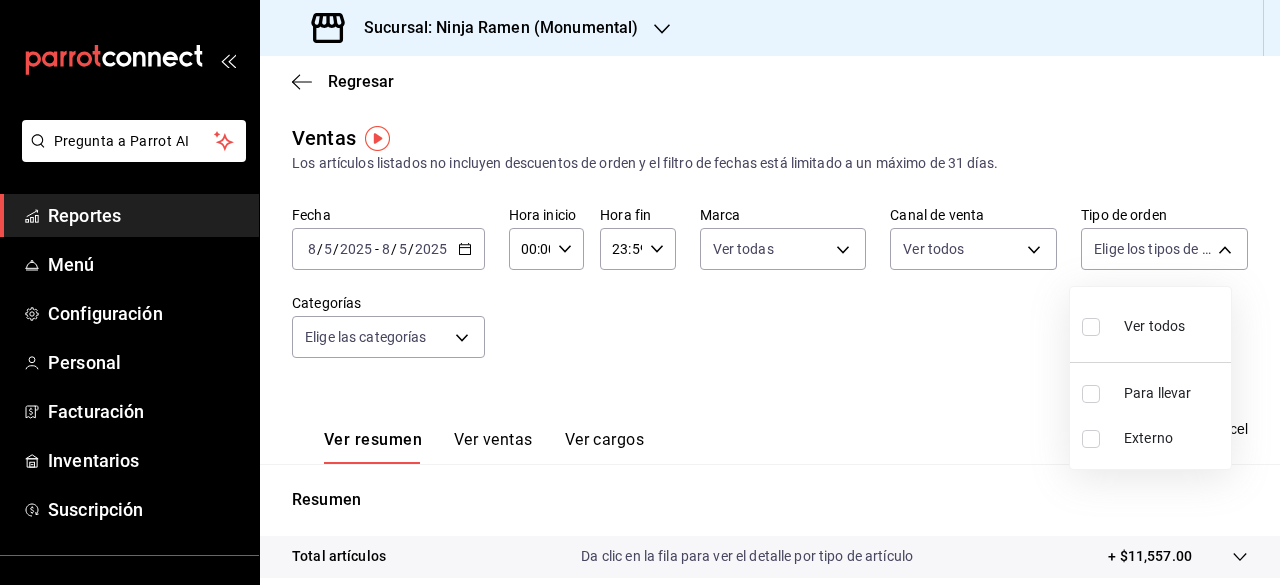 click on "Ver todos" at bounding box center (1154, 326) 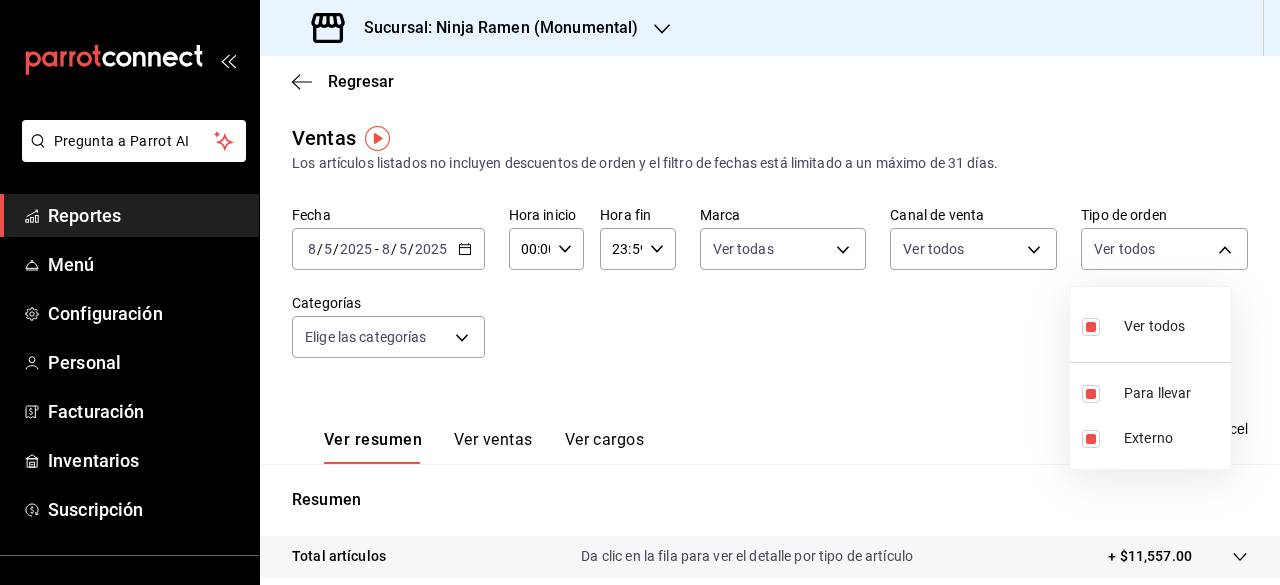click at bounding box center [640, 292] 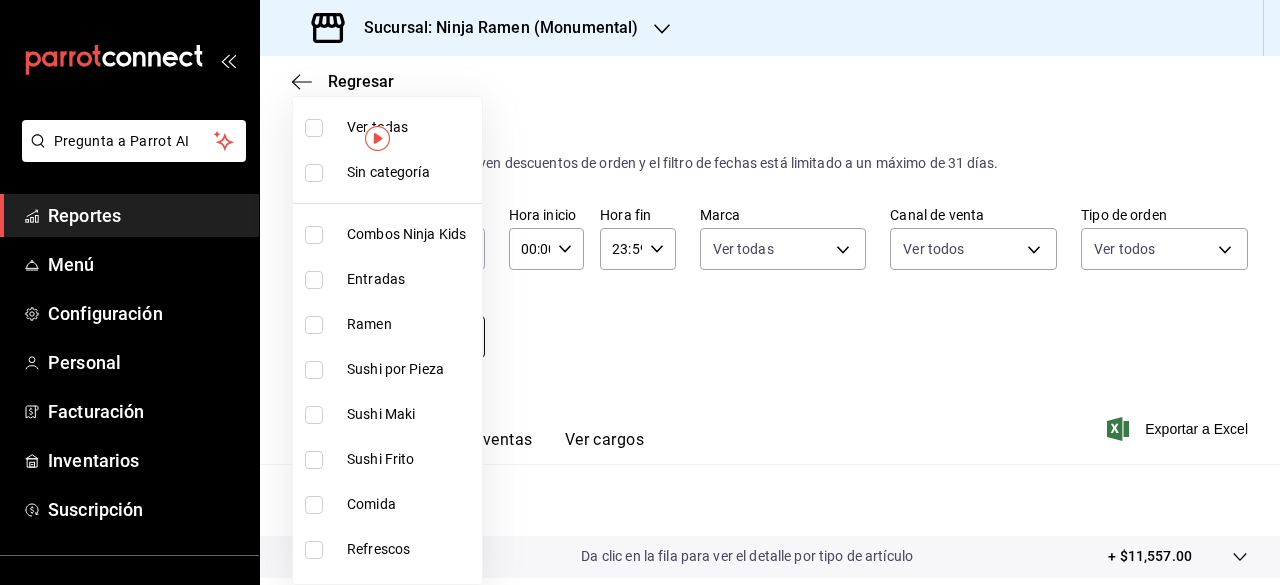 click on "Pregunta a Parrot AI Reportes   Menú   Configuración   Personal   Facturación   Inventarios   Suscripción   Ayuda Recomienda Parrot   [FIRST] [MIDDLE] [LAST] [LAST]   Sugerir nueva función   Sucursal: Ninja Ramen (Monumental) Regresar Ventas Los artículos listados no incluyen descuentos de orden y el filtro de fechas está limitado a un máximo de 31 días. Fecha [DATE] [DATE] - [DATE] [DATE] Hora inicio [TIME] Hora inicio Hora fin [TIME] Hora fin Marca Ver todas [UUID] Canal de venta Ver todos PARROT,UBER_EATS,RAPPI,DIDI_FOOD,ONLINE Tipo de orden Ver todos [UUID],EXTERNAL Categorías Elige las categorías Ver resumen Ver ventas Ver cargos Exportar a Excel Resumen Total artículos Da clic en la fila para ver el detalle por tipo de artículo + $11,557.00 Cargos por servicio + $0.00 Venta bruta = $11,557.00 Descuentos totales - $18.00 Certificados de regalo - $0.00 Venta total = $11,539.00 Impuestos - $1,591.59 Venta neta" at bounding box center (640, 292) 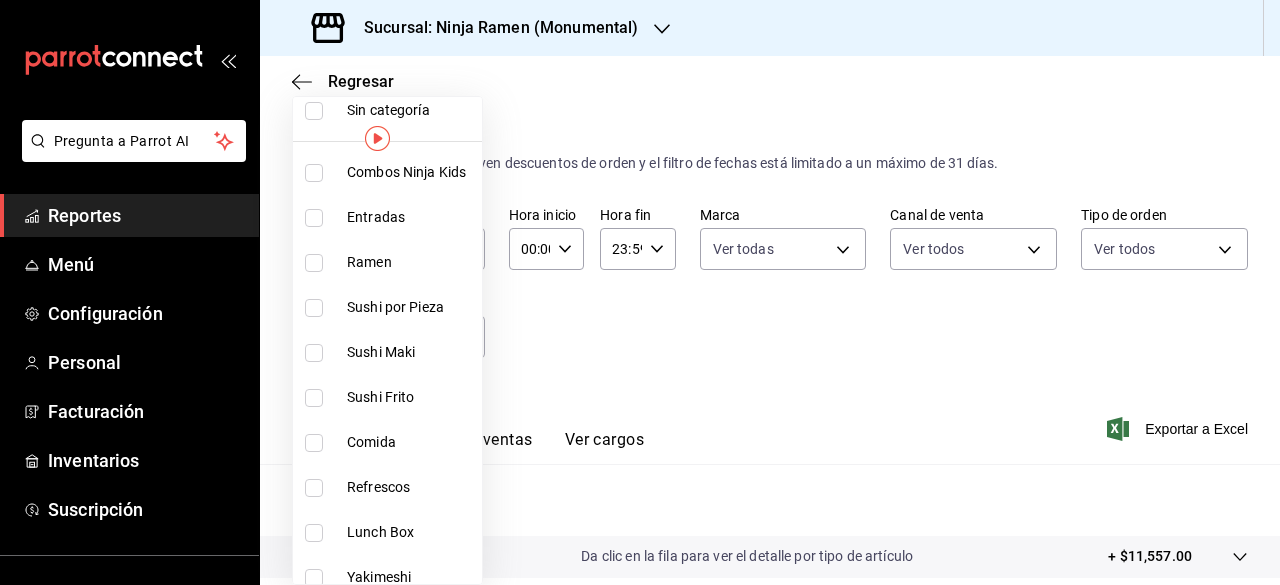 scroll, scrollTop: 0, scrollLeft: 0, axis: both 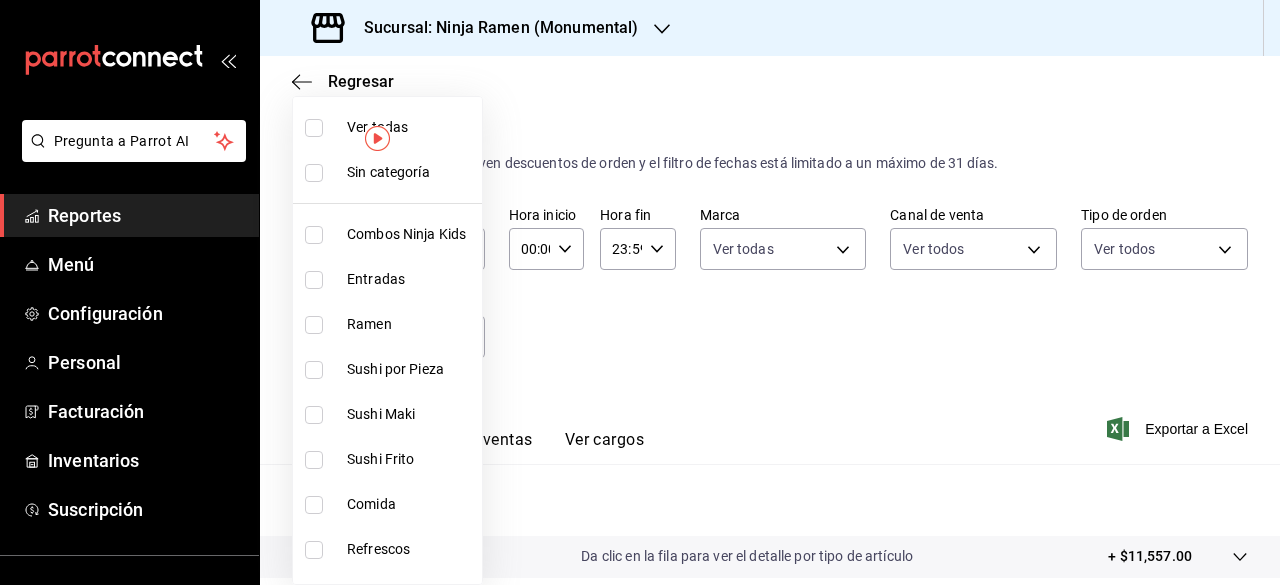 click at bounding box center (318, 128) 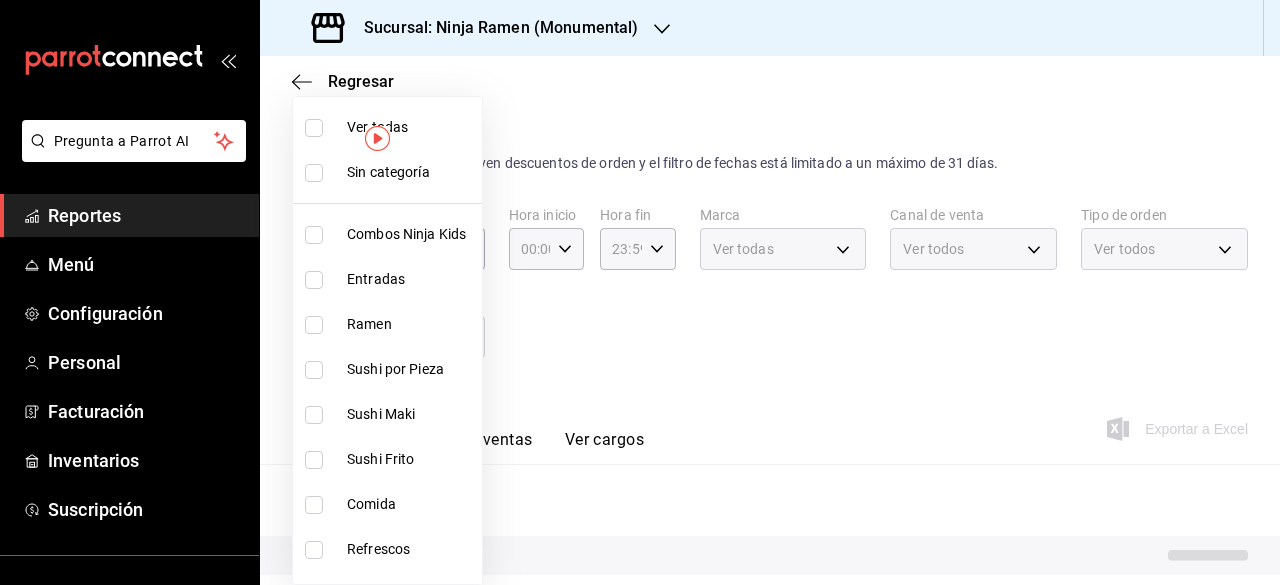 click at bounding box center [314, 128] 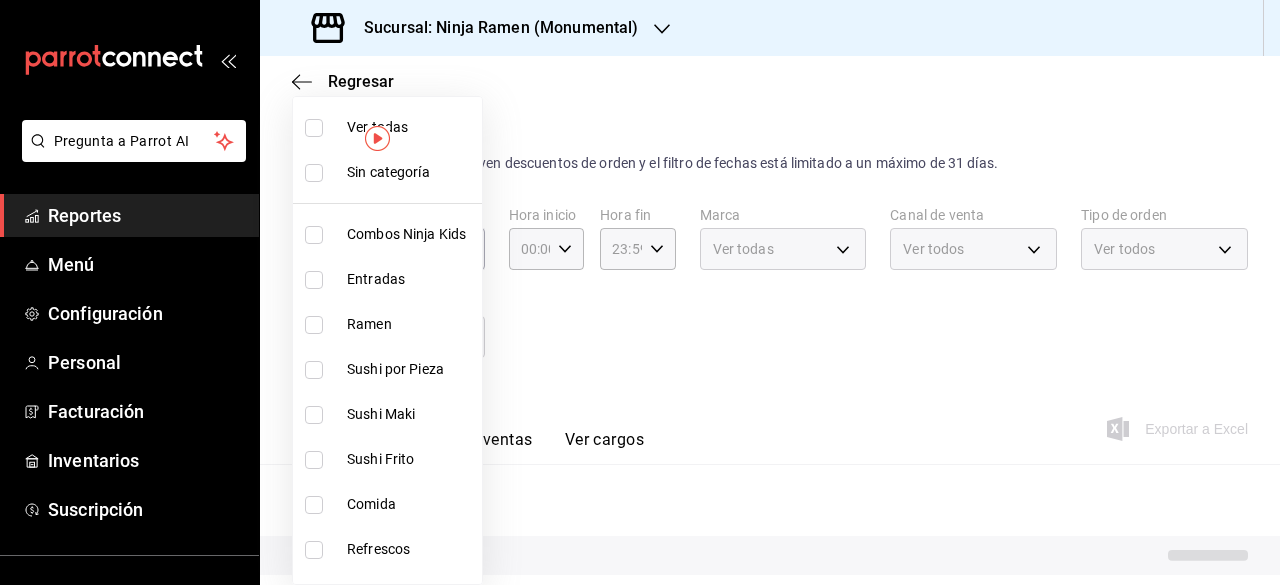 checkbox on "true" 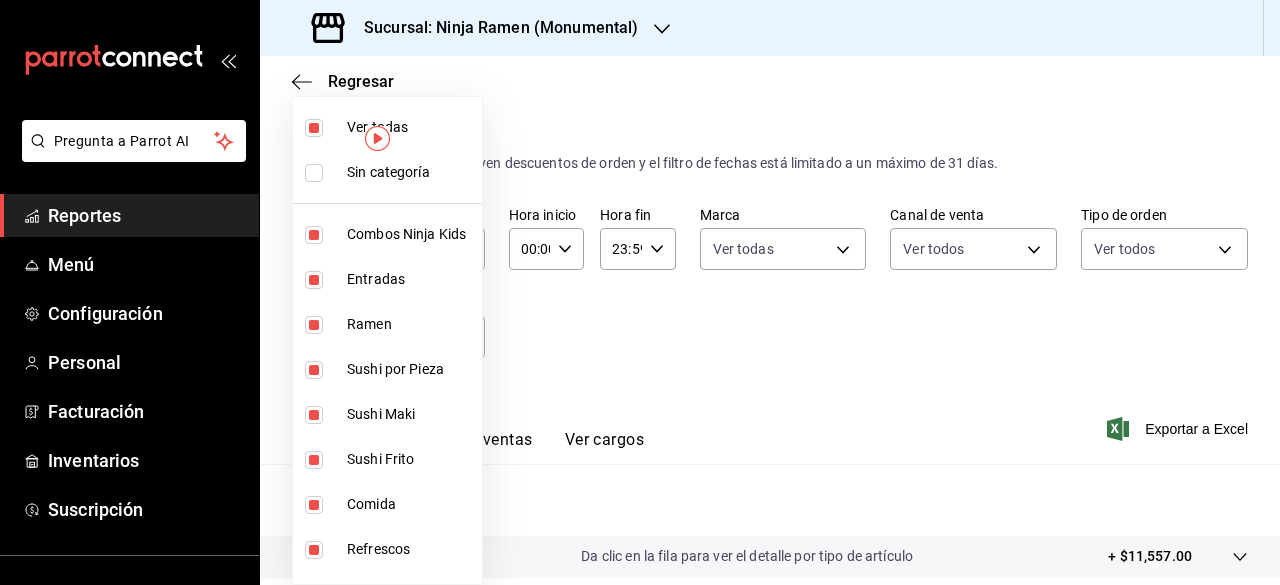 click at bounding box center (640, 292) 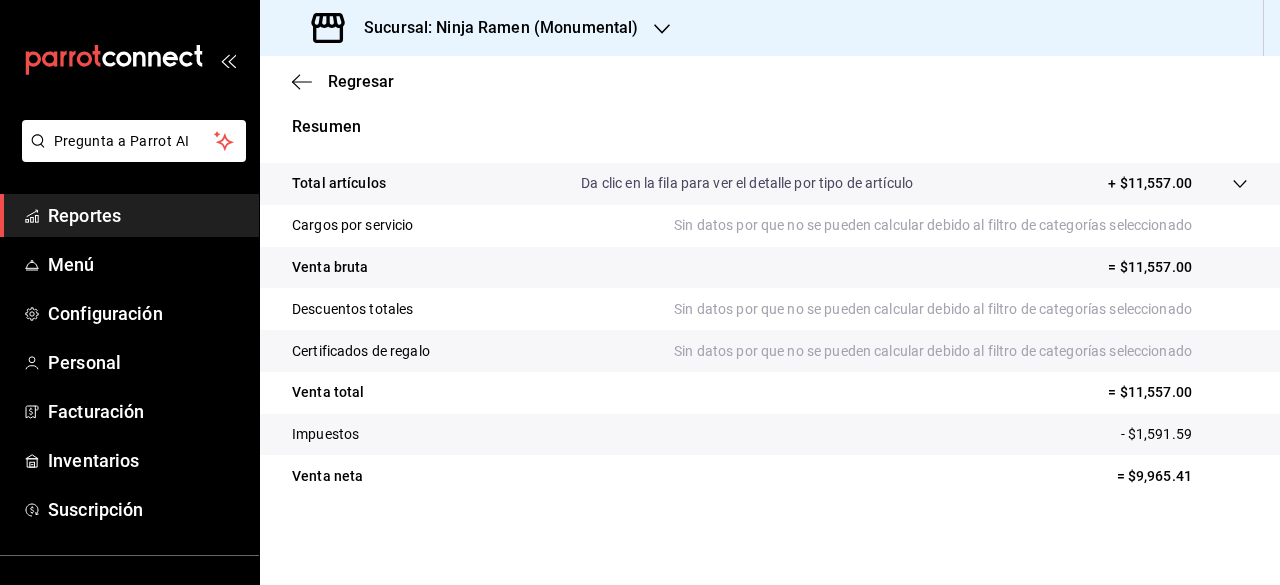 scroll, scrollTop: 0, scrollLeft: 0, axis: both 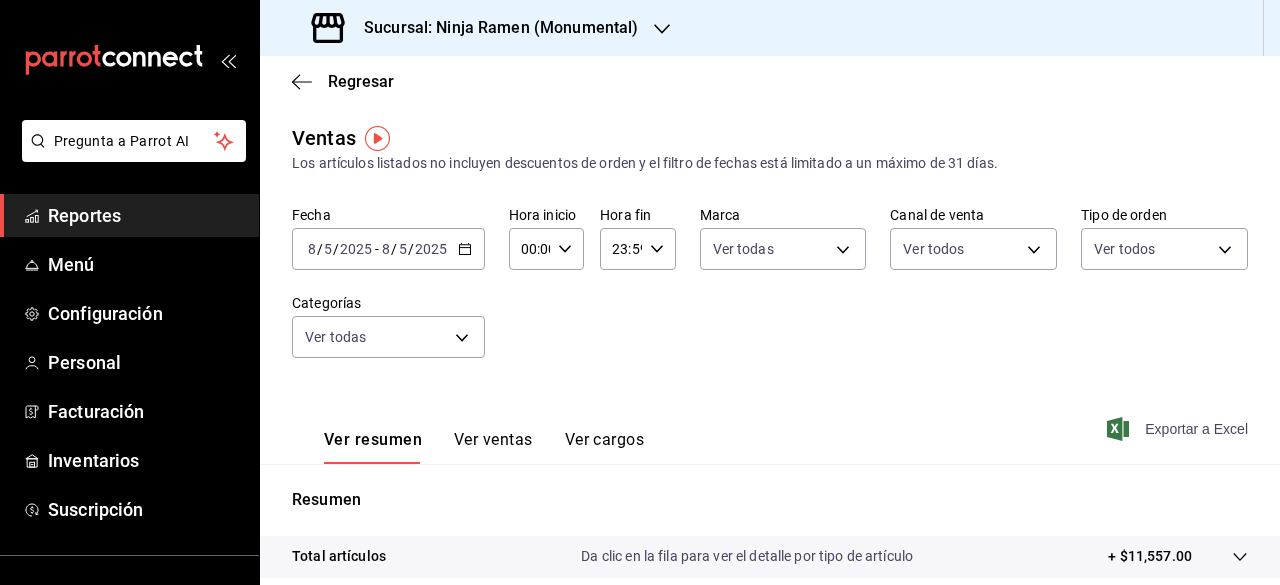 click on "Exportar a Excel" at bounding box center (1179, 429) 